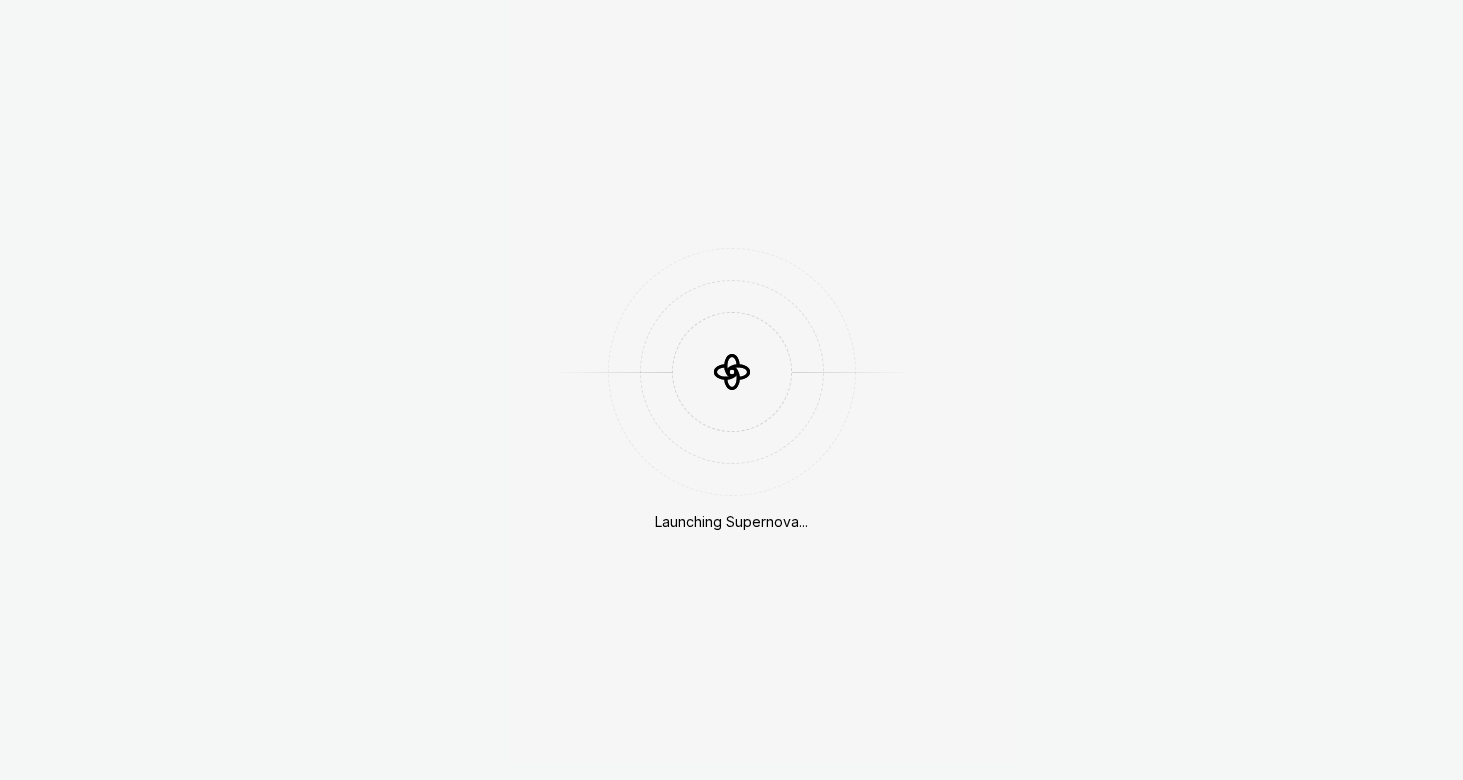 scroll, scrollTop: 0, scrollLeft: 0, axis: both 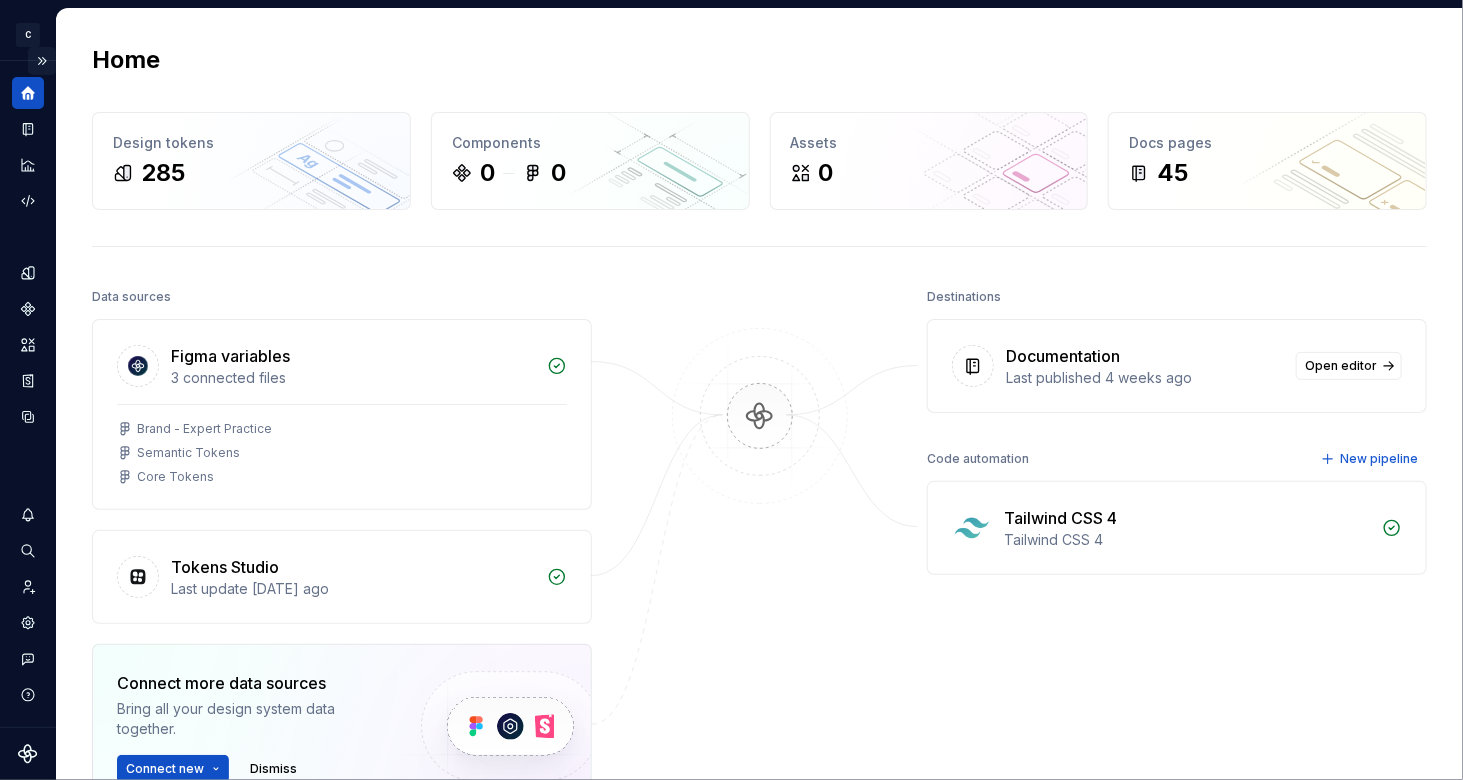 click at bounding box center [42, 61] 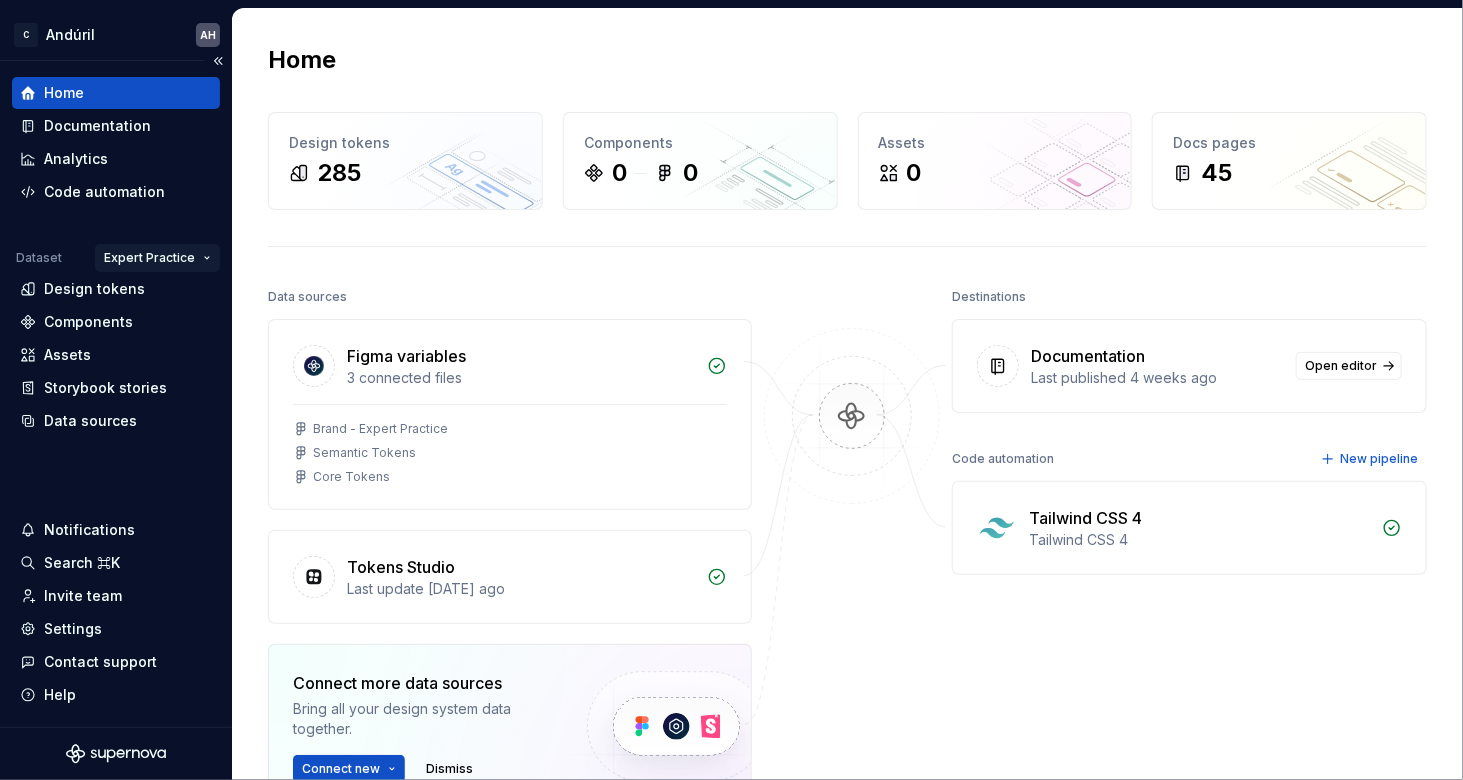 click on "C [BRAND] AH Home Documentation Analytics Code automation Dataset [BRAND] [BRAND] Design tokens Components Assets Storybook stories Data sources Notifications Search ⌘K Invite team Settings Contact support Help Home Design tokens 285 Components 0 0 Assets 0 Docs pages 45 Data sources Figma variables 3 connected files Brand - [BRAND] Semantic Tokens Core Tokens Tokens Studio Last update [DATE] ago Connect more data sources Bring all your design system data together. Connect new Dismiss Destinations Documentation Last published 4 weeks ago Open editor Code automation New pipeline Tailwind CSS 4 Tailwind CSS 4 Product documentation Learn how to build, manage and maintain design systems in smarter ways. Developer documentation Start delivering your design choices to your codebases right away. Join our Slack community Connect and learn with other design system practitioners." at bounding box center (731, 390) 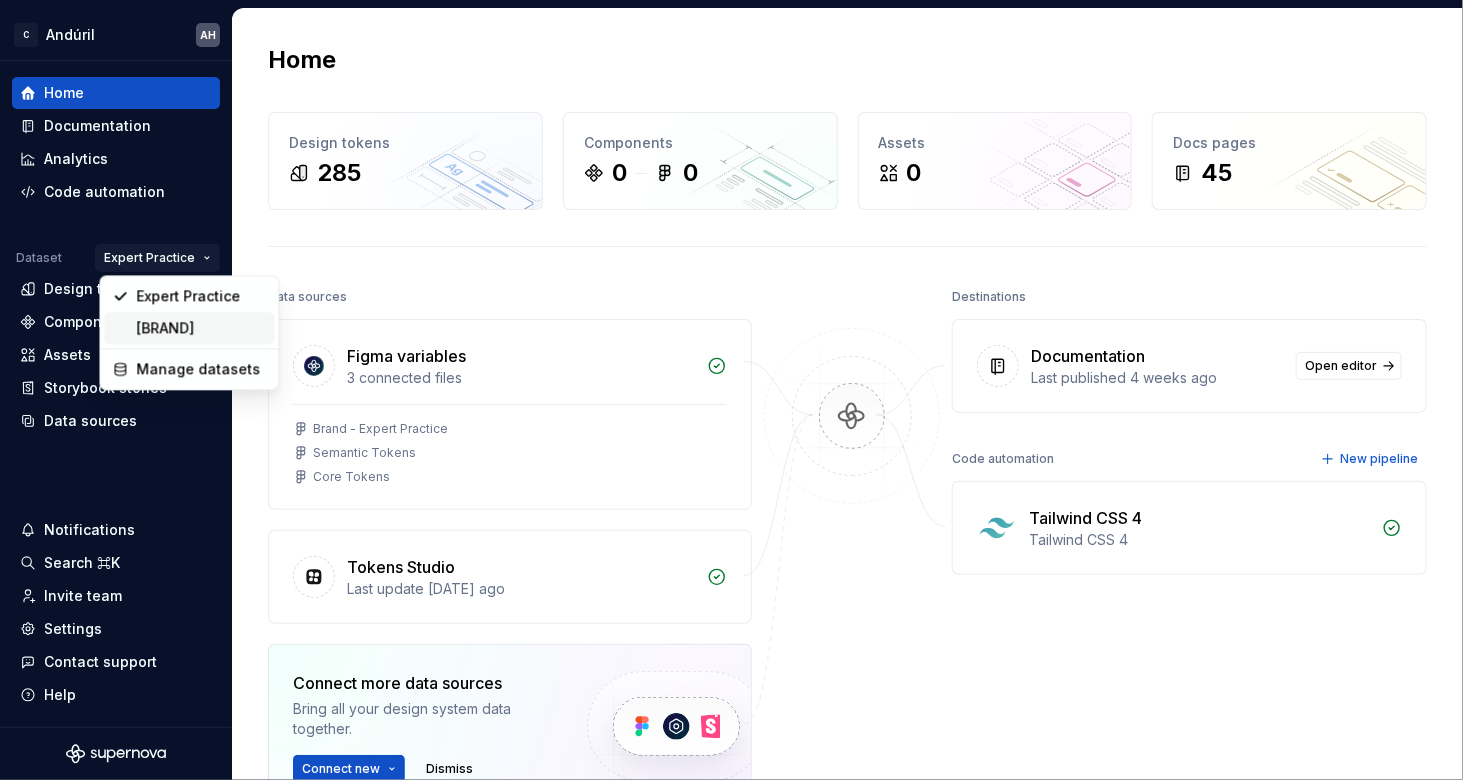 click on "[BRAND]" at bounding box center [201, 328] 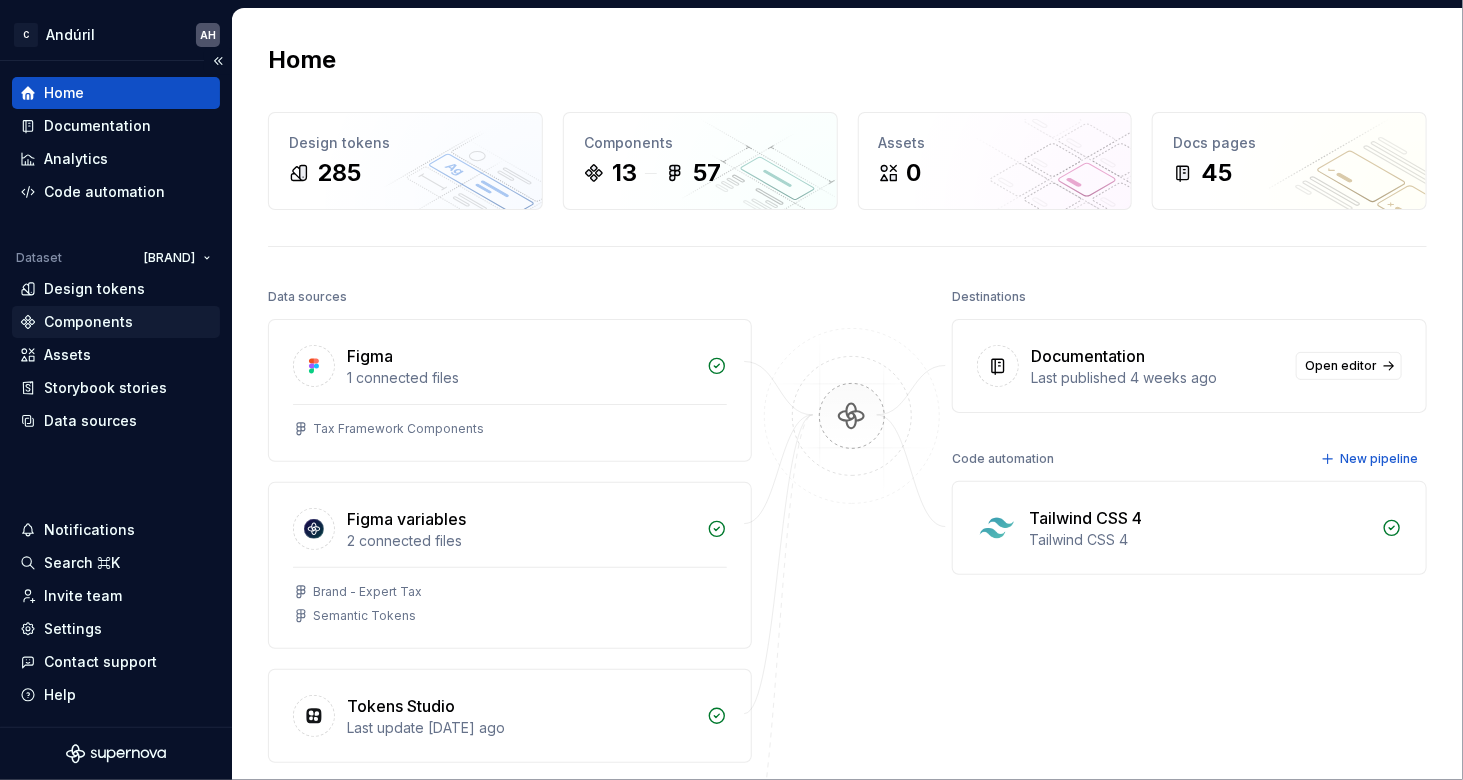 click on "Components" at bounding box center (88, 322) 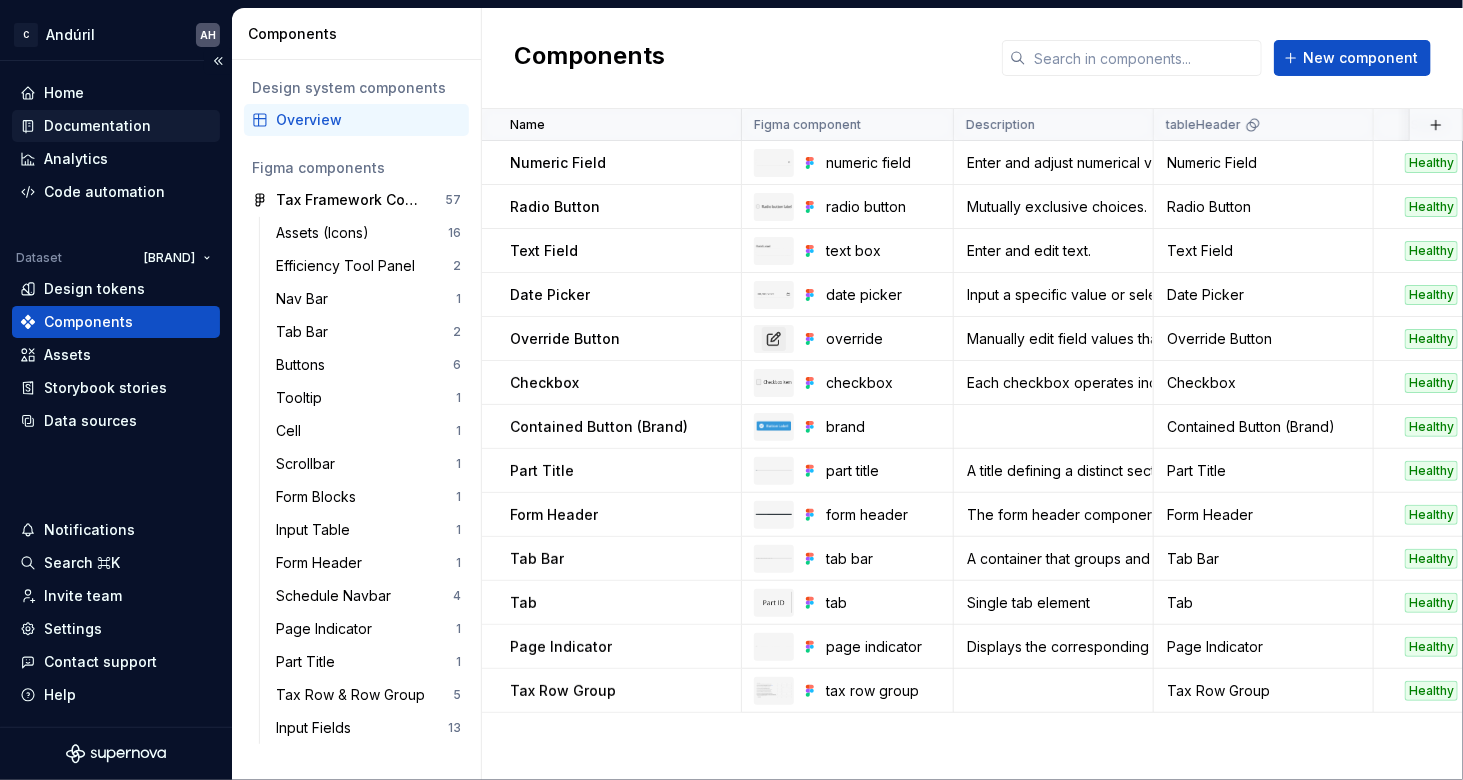 click on "Documentation" at bounding box center (97, 126) 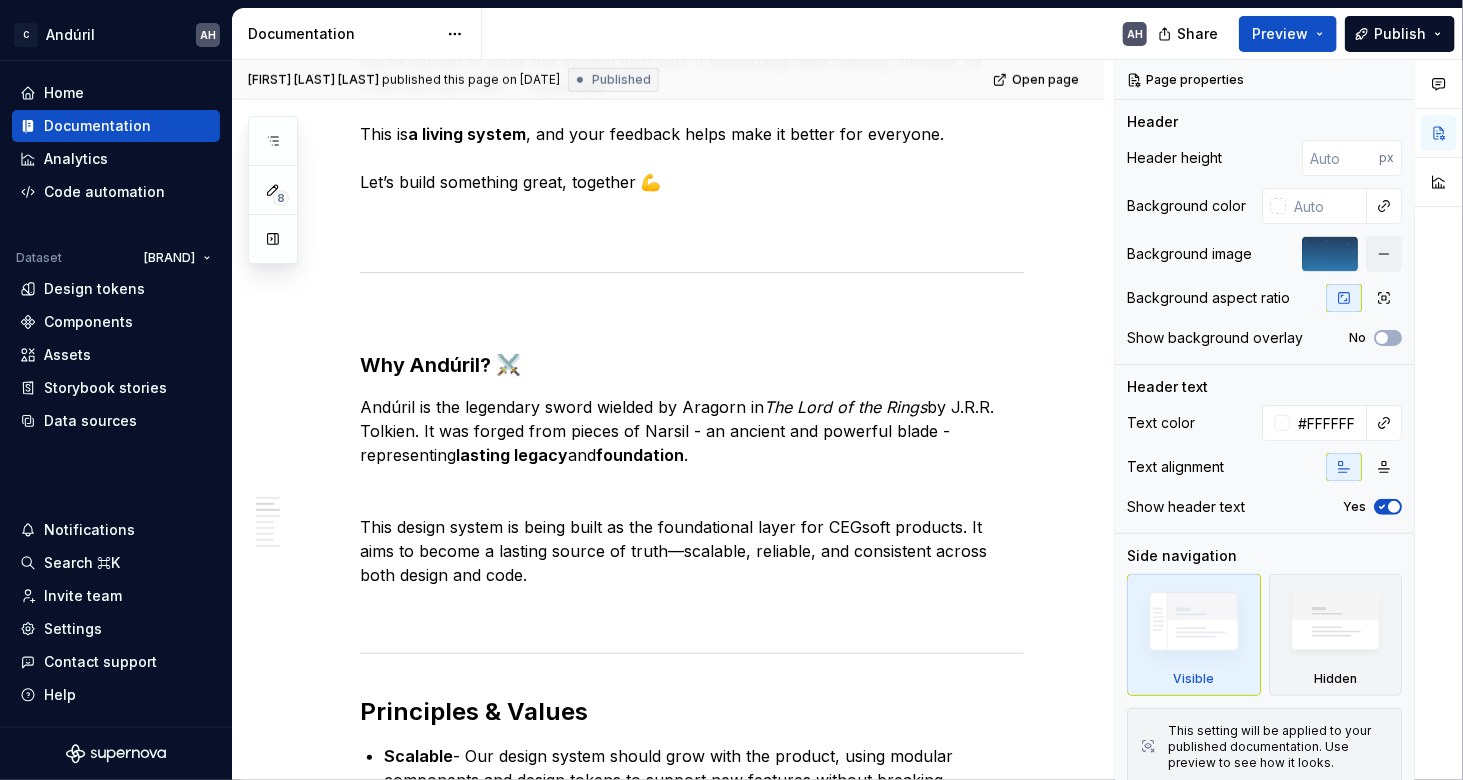 scroll, scrollTop: 700, scrollLeft: 0, axis: vertical 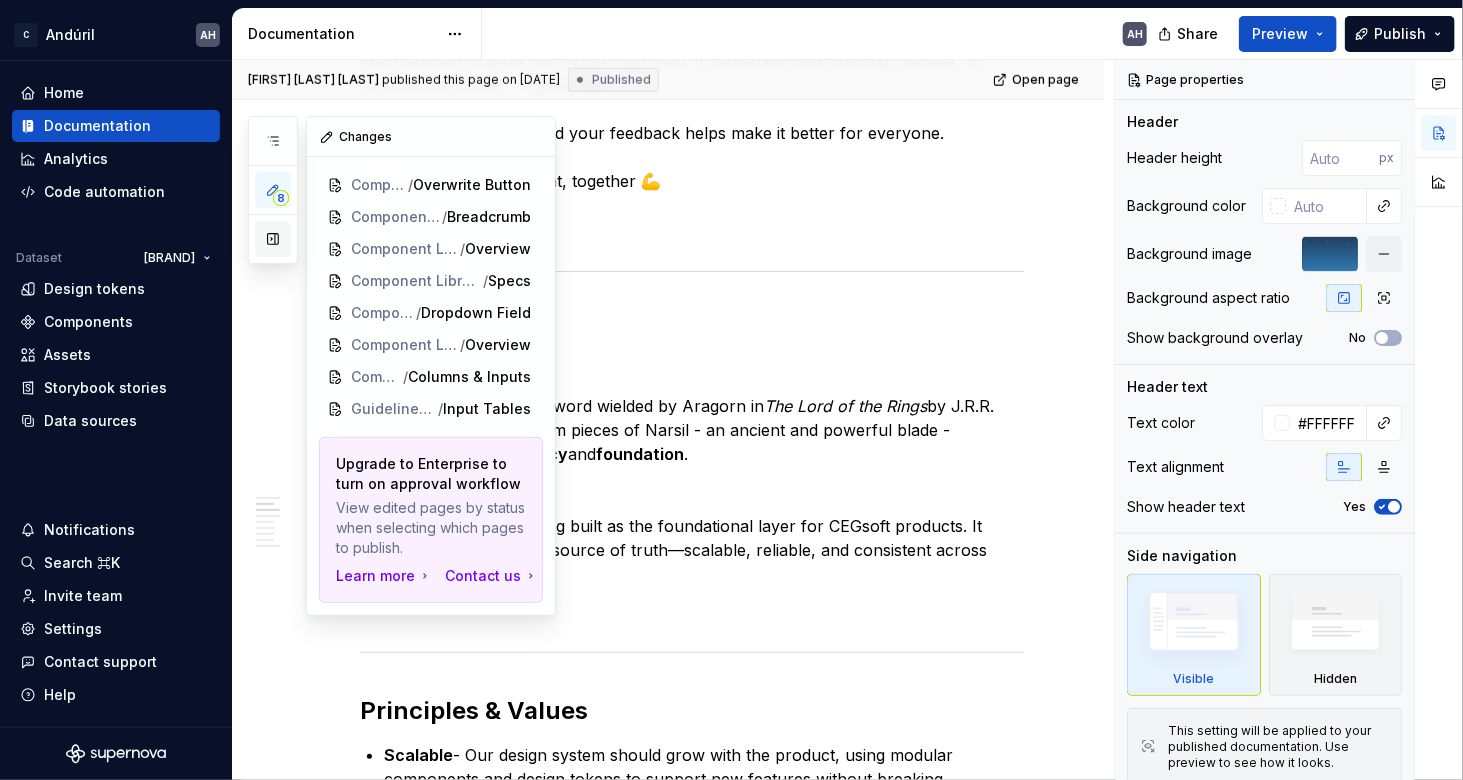 click at bounding box center [273, 239] 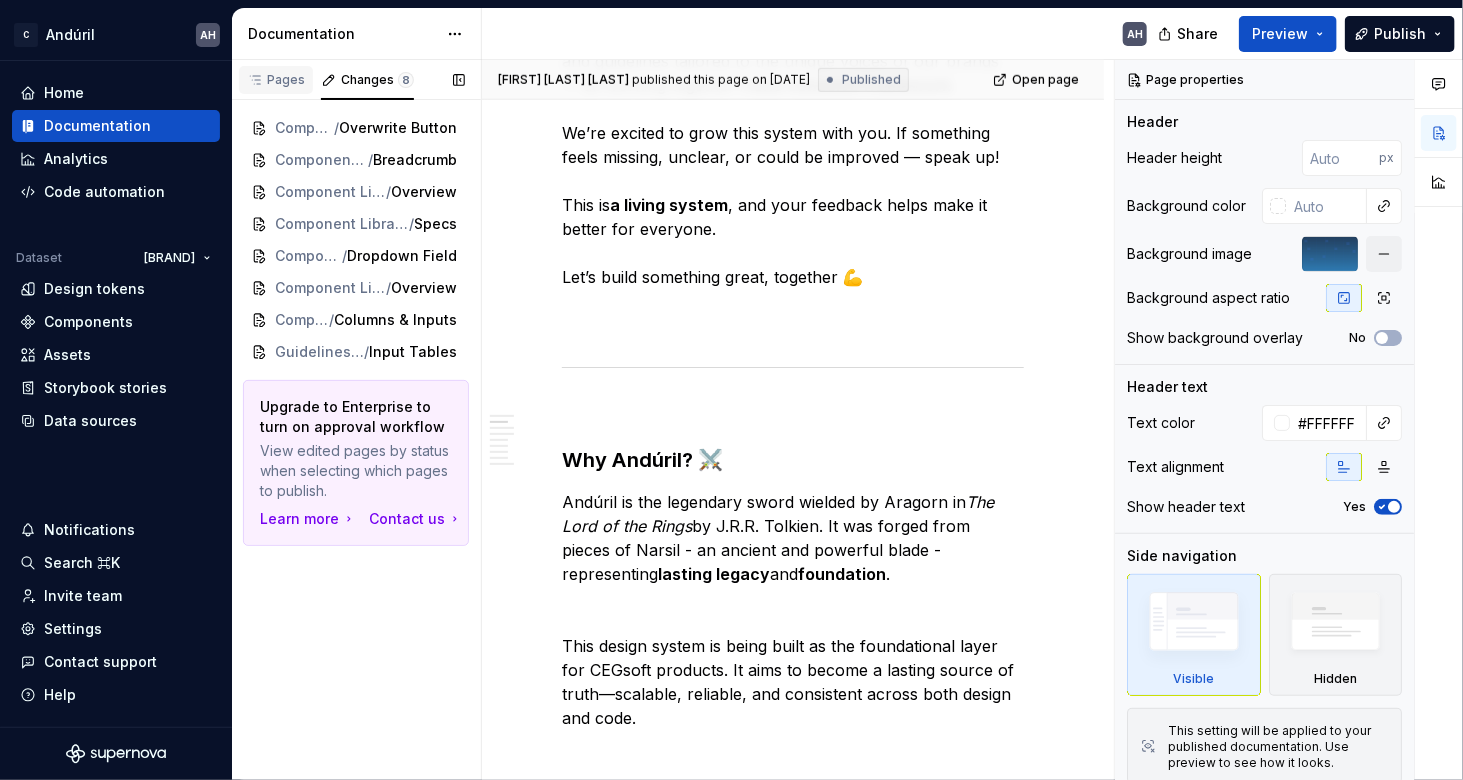 click on "Pages" at bounding box center (276, 80) 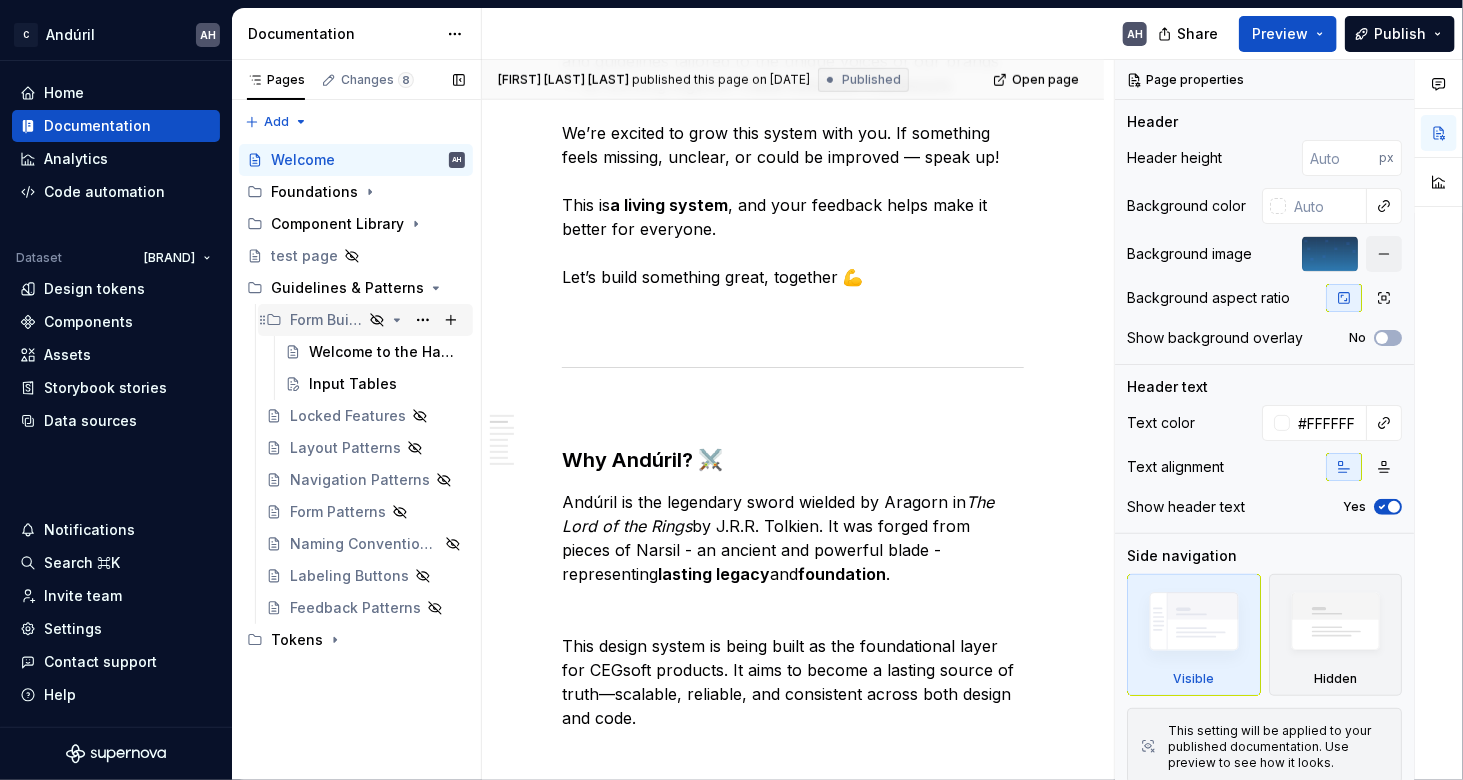 click on "Form Building Handbook" at bounding box center (365, 320) 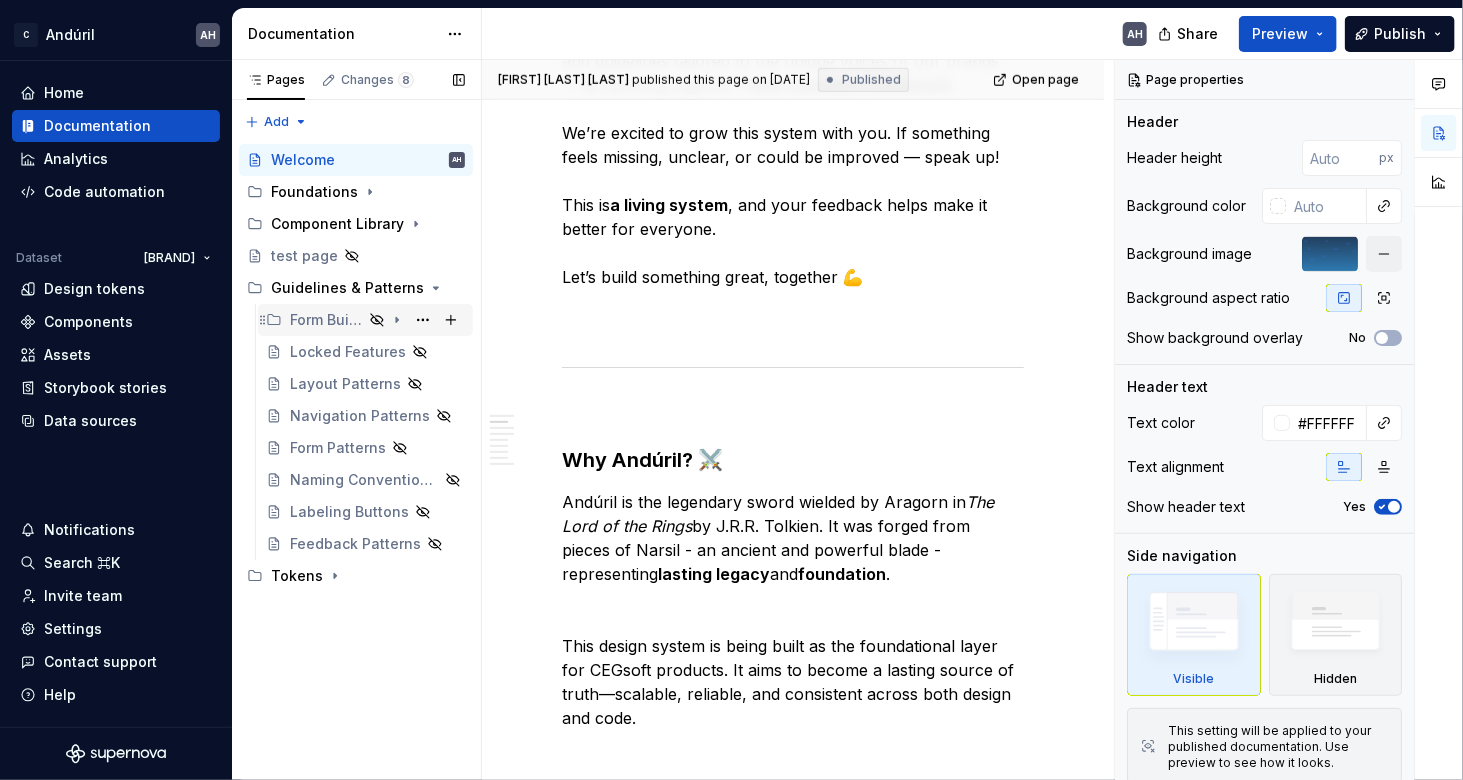 click on "Form Building Handbook" at bounding box center (365, 320) 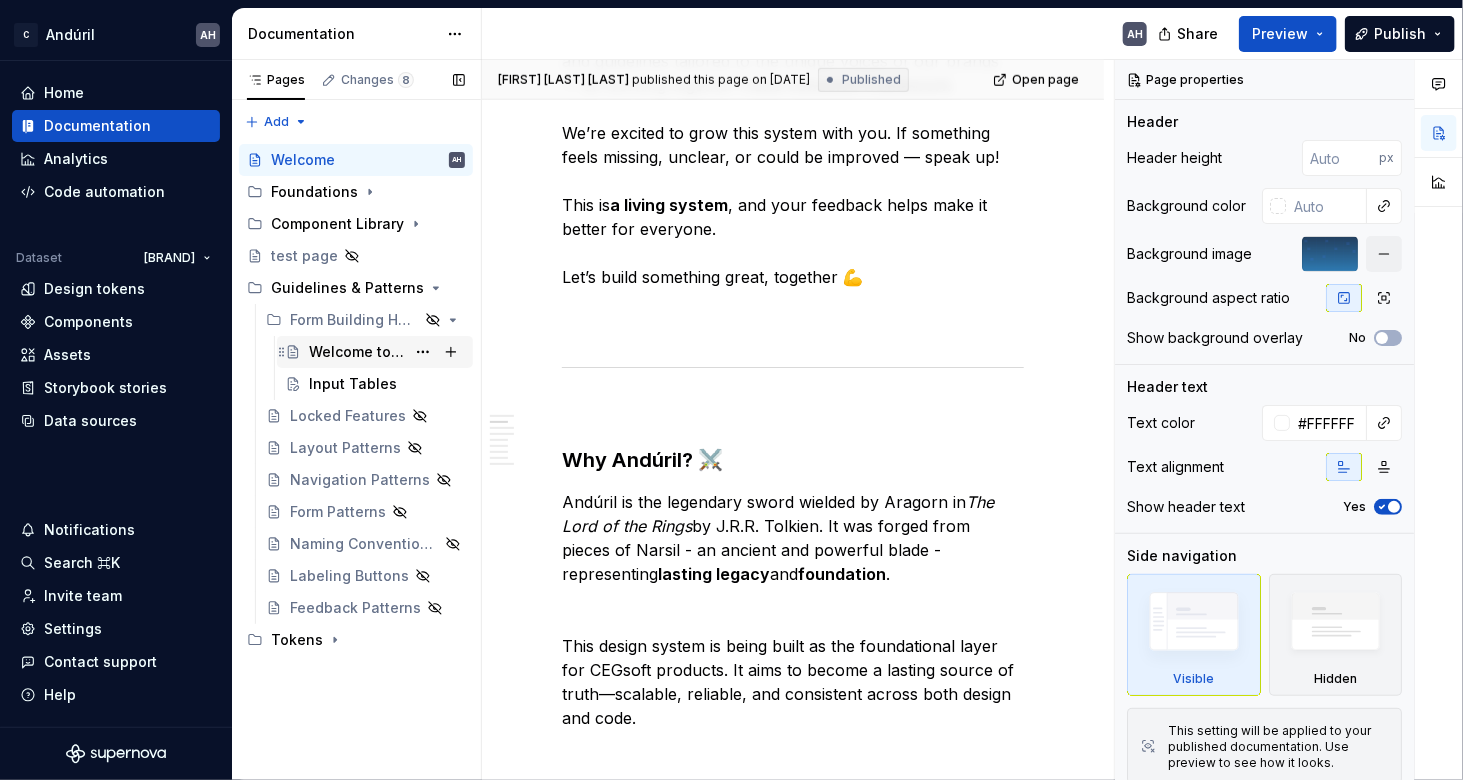 click on "Welcome to the Handbook" at bounding box center (357, 352) 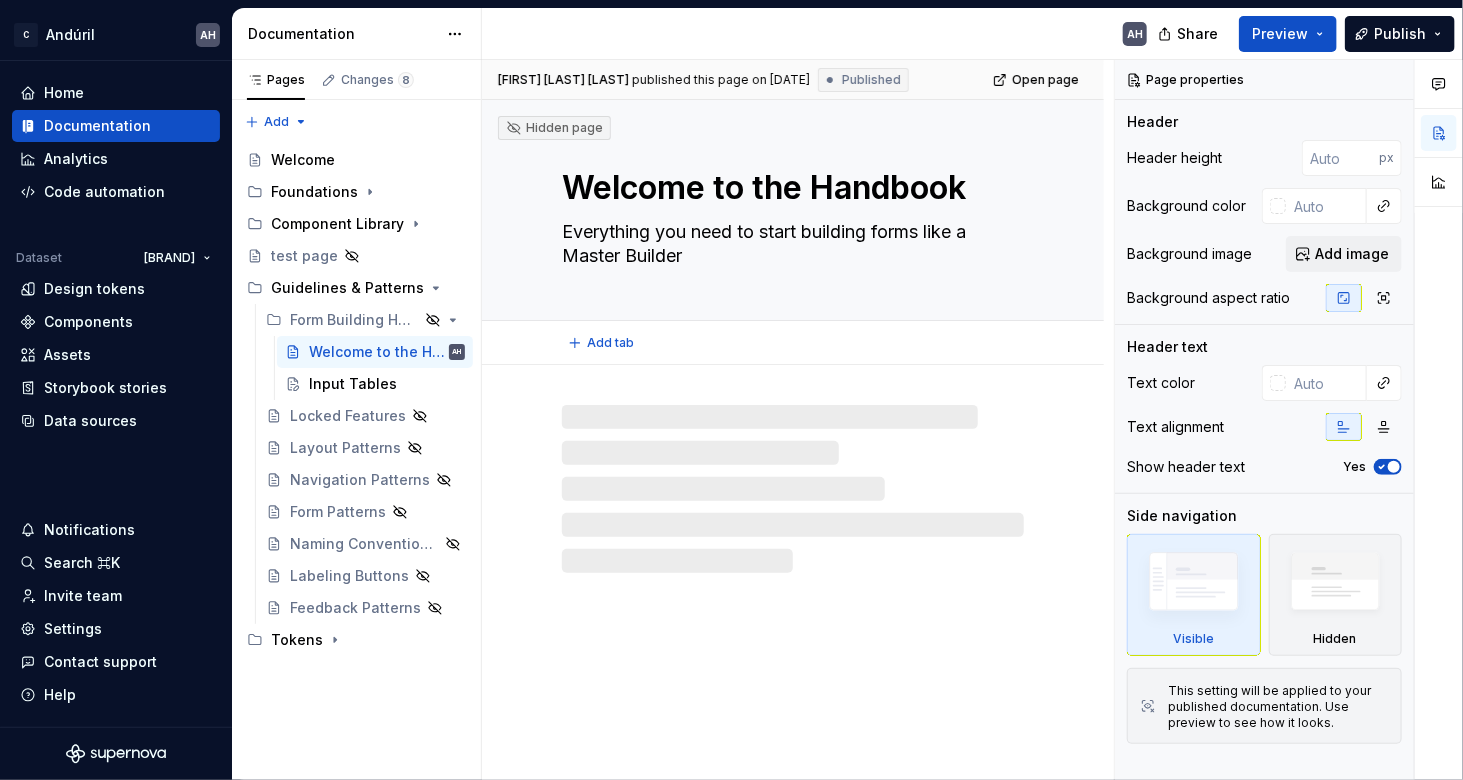 click on "Welcome to the Handbook" at bounding box center (789, 188) 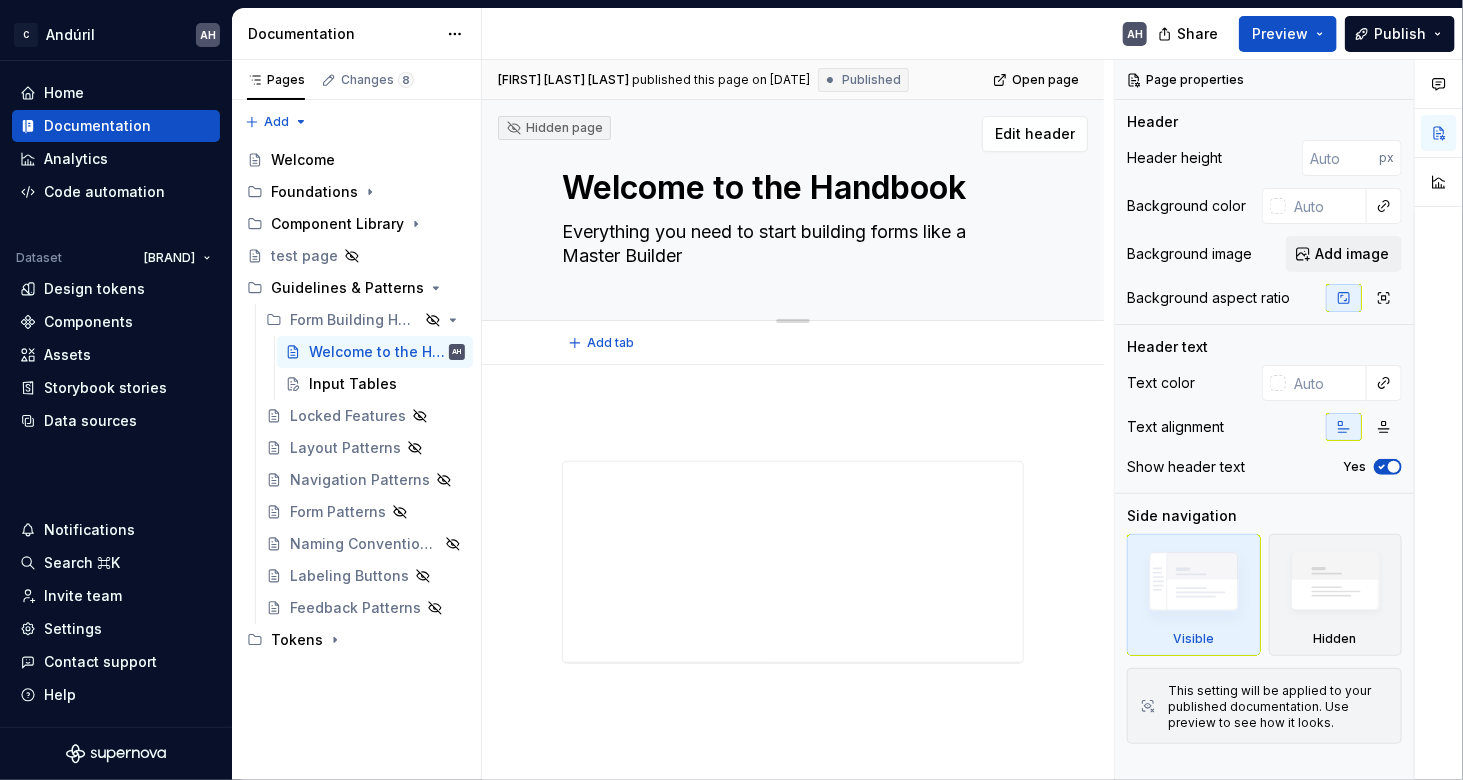 click on "Welcome to the Handbook" at bounding box center (789, 188) 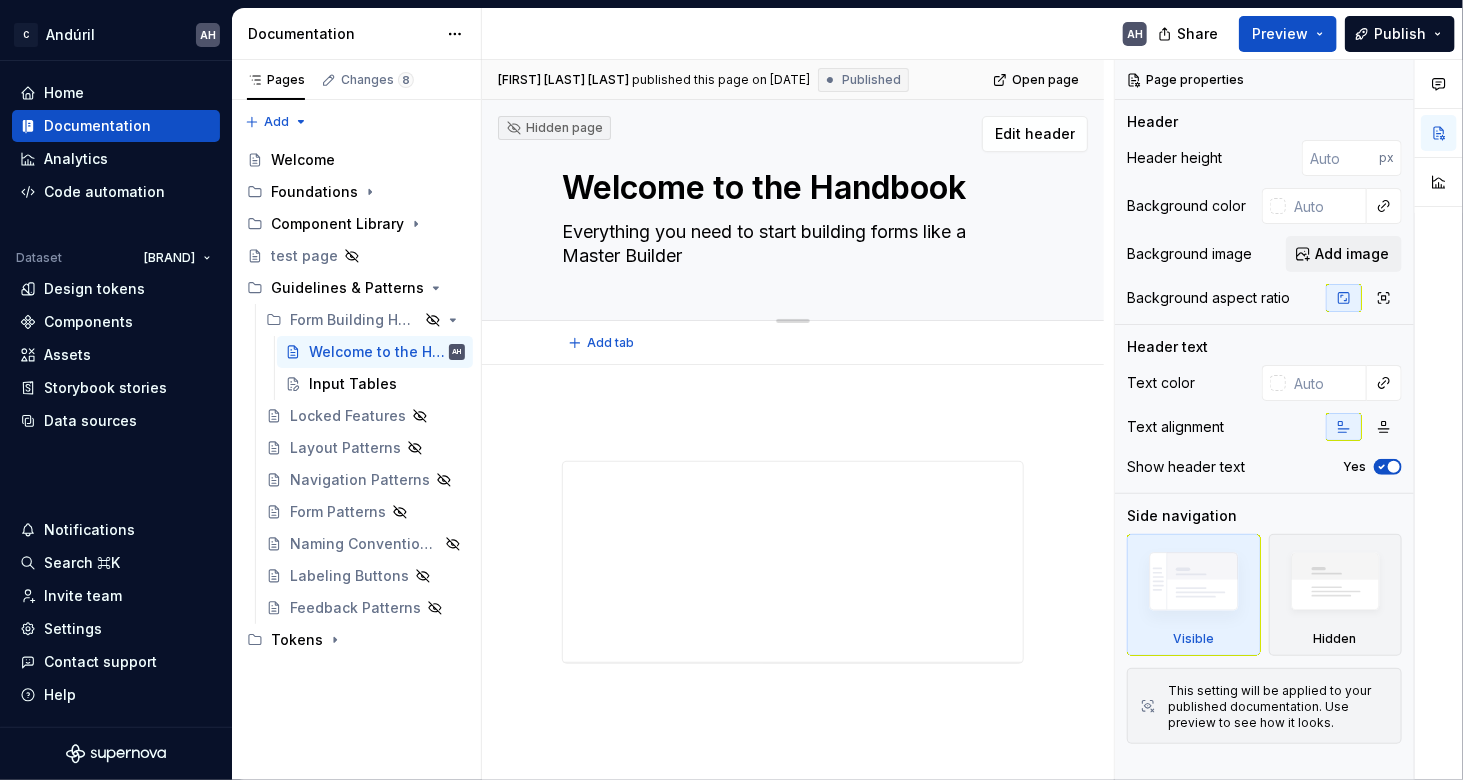 type on "*" 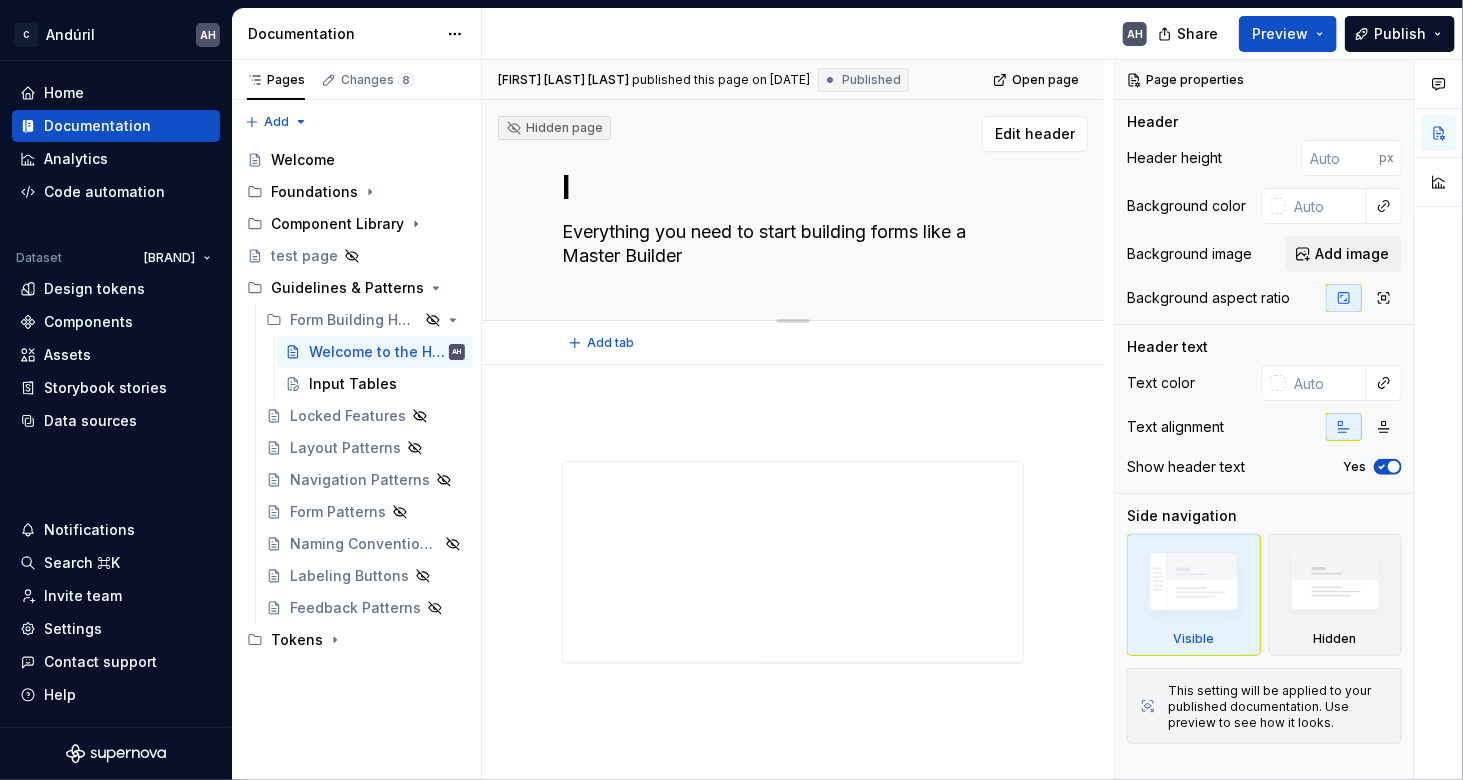 type on "*" 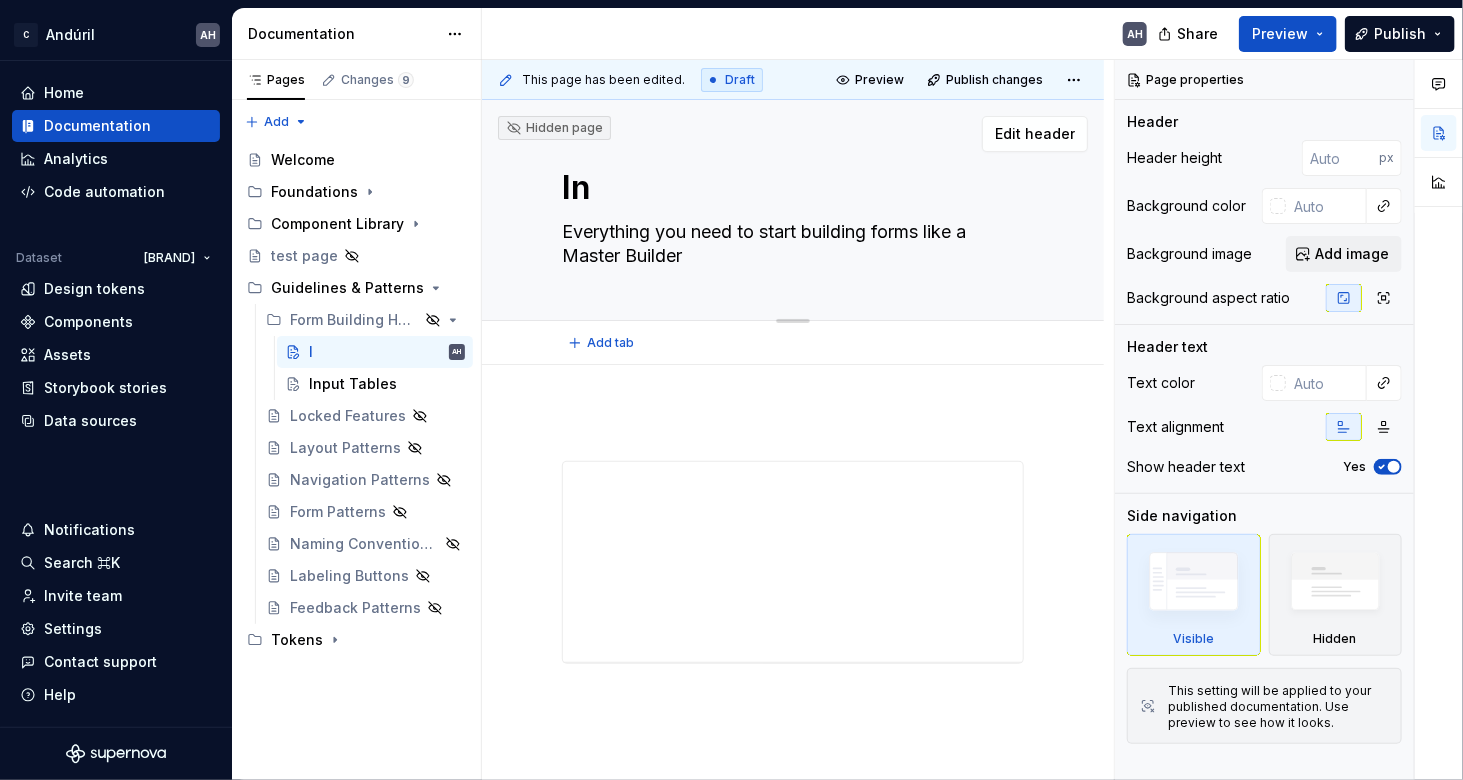 type on "*" 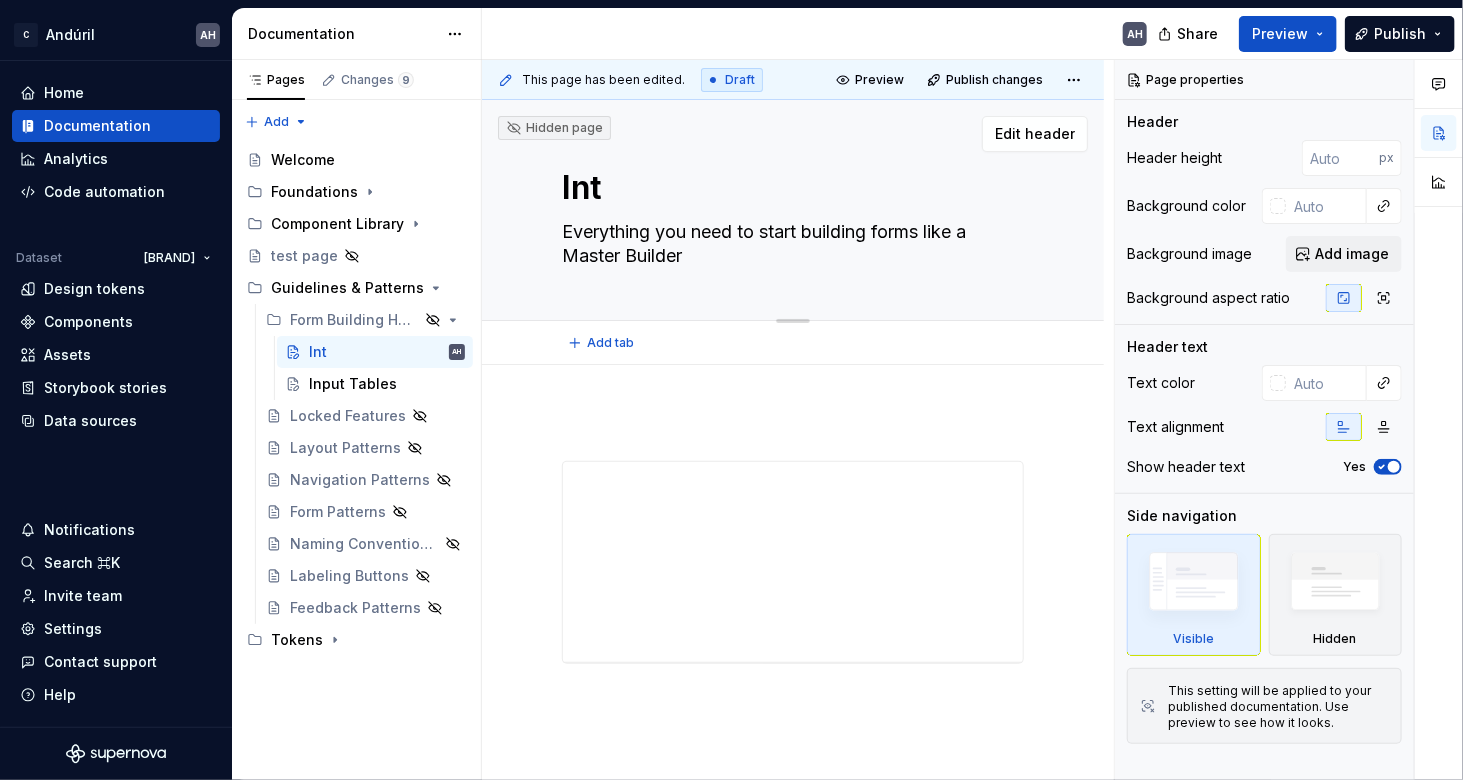 type on "*" 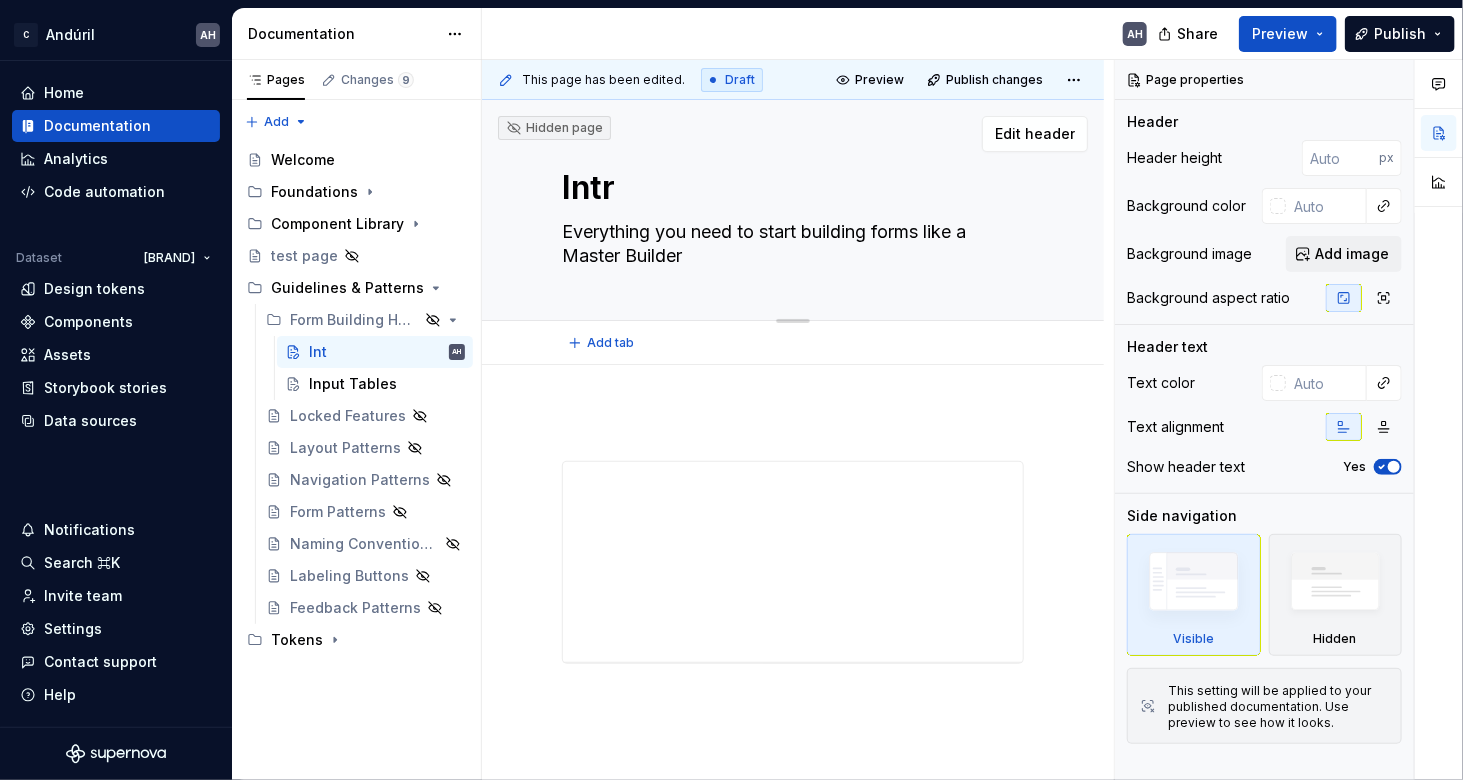 type on "*" 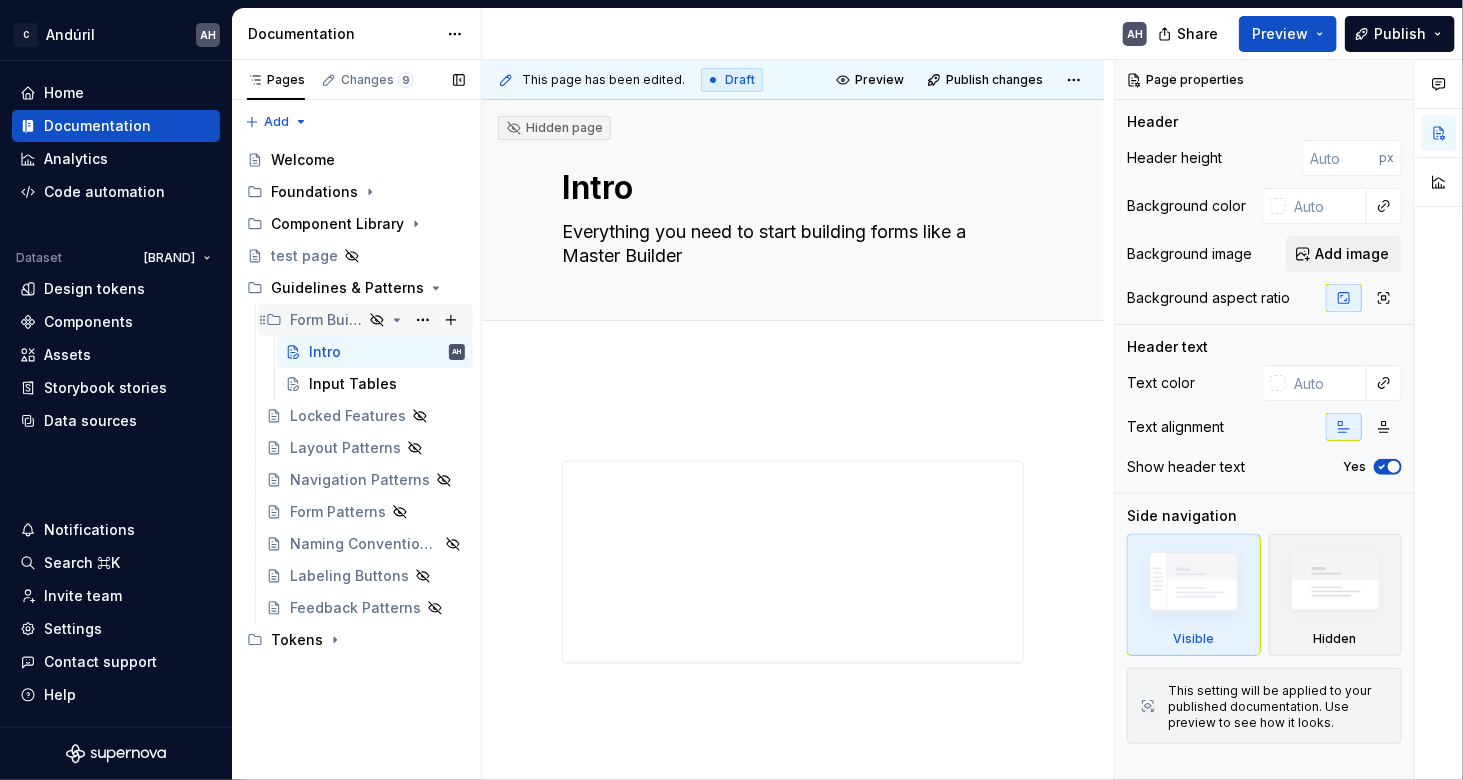 type on "*" 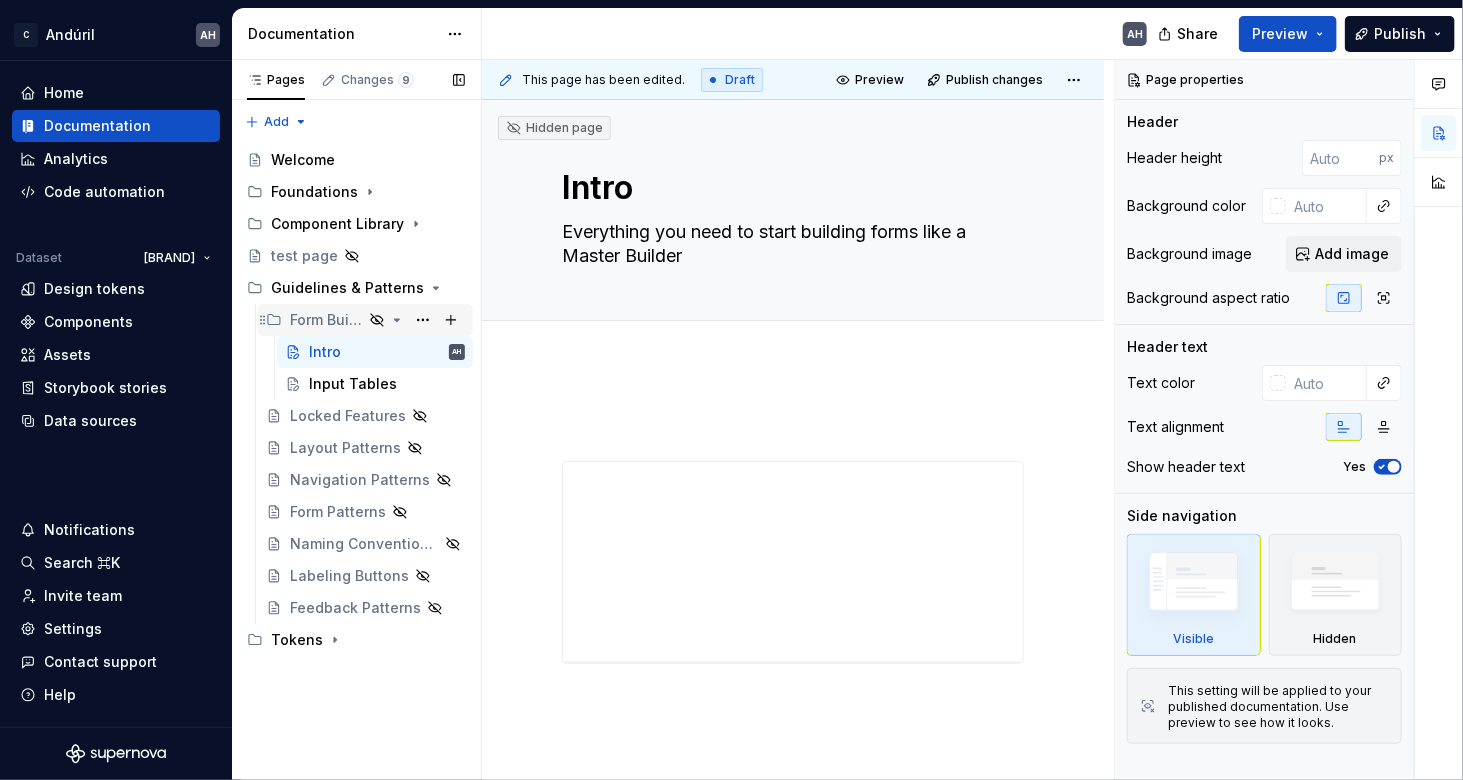 click on "Form Building Handbook" at bounding box center (326, 320) 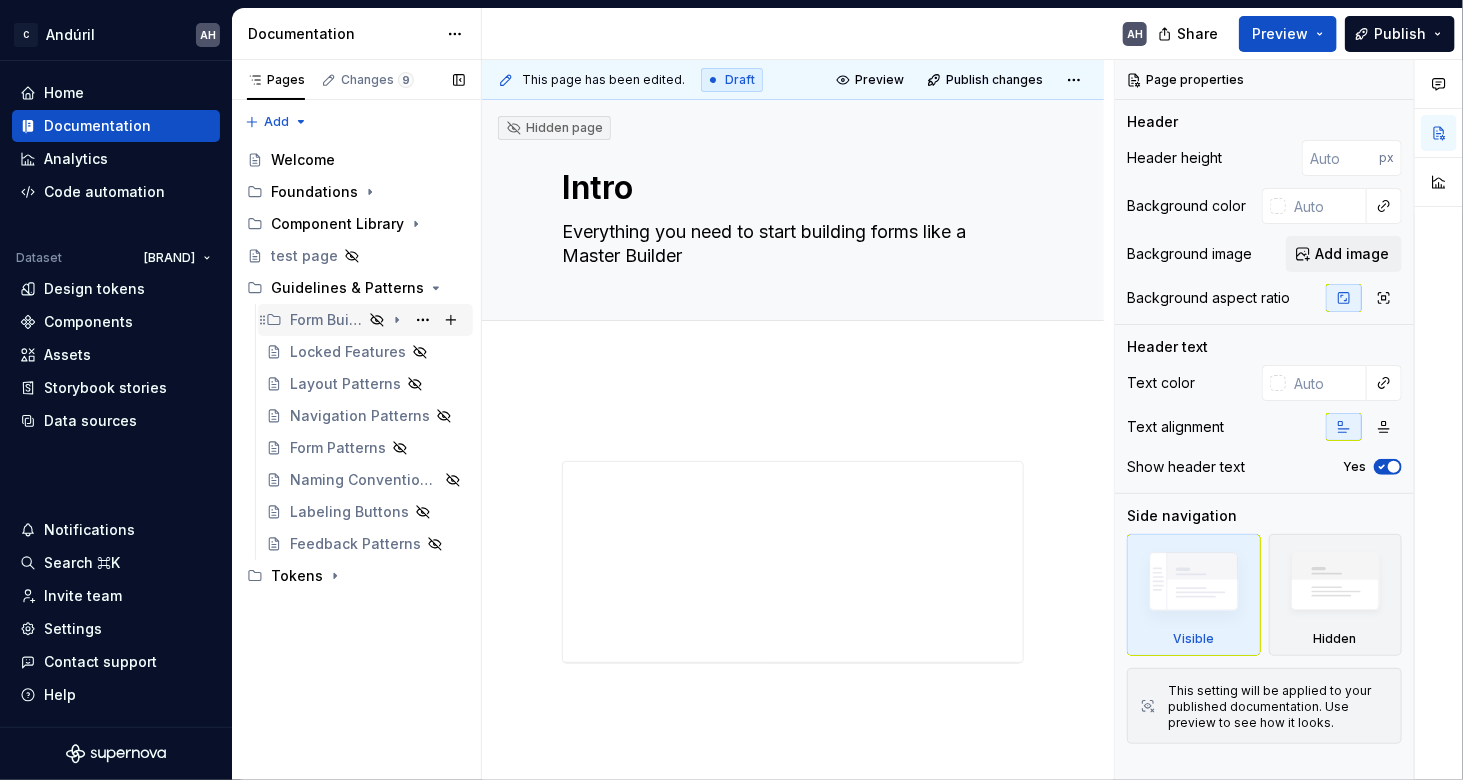click on "Form Building Handbook" at bounding box center [326, 320] 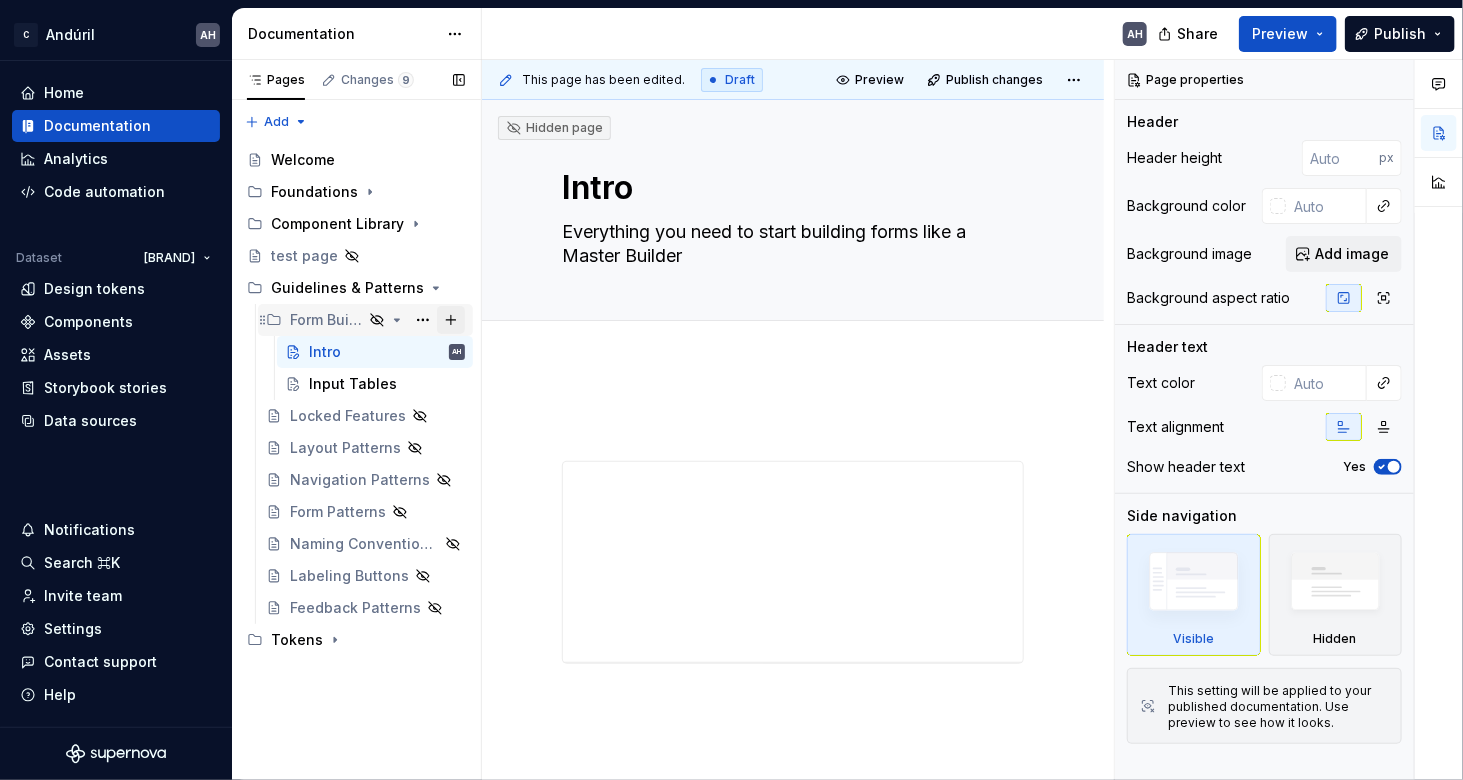 click at bounding box center (451, 320) 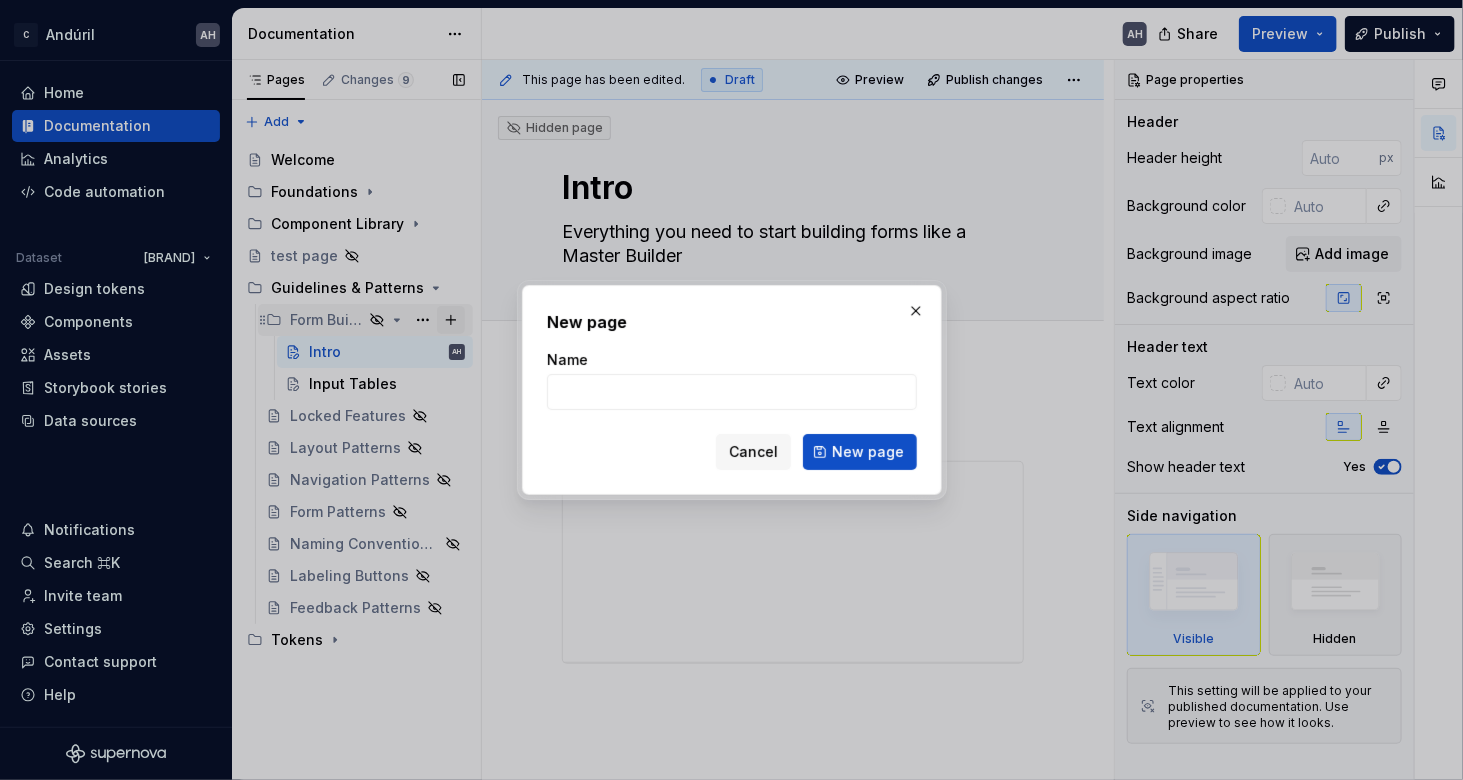 type on "*" 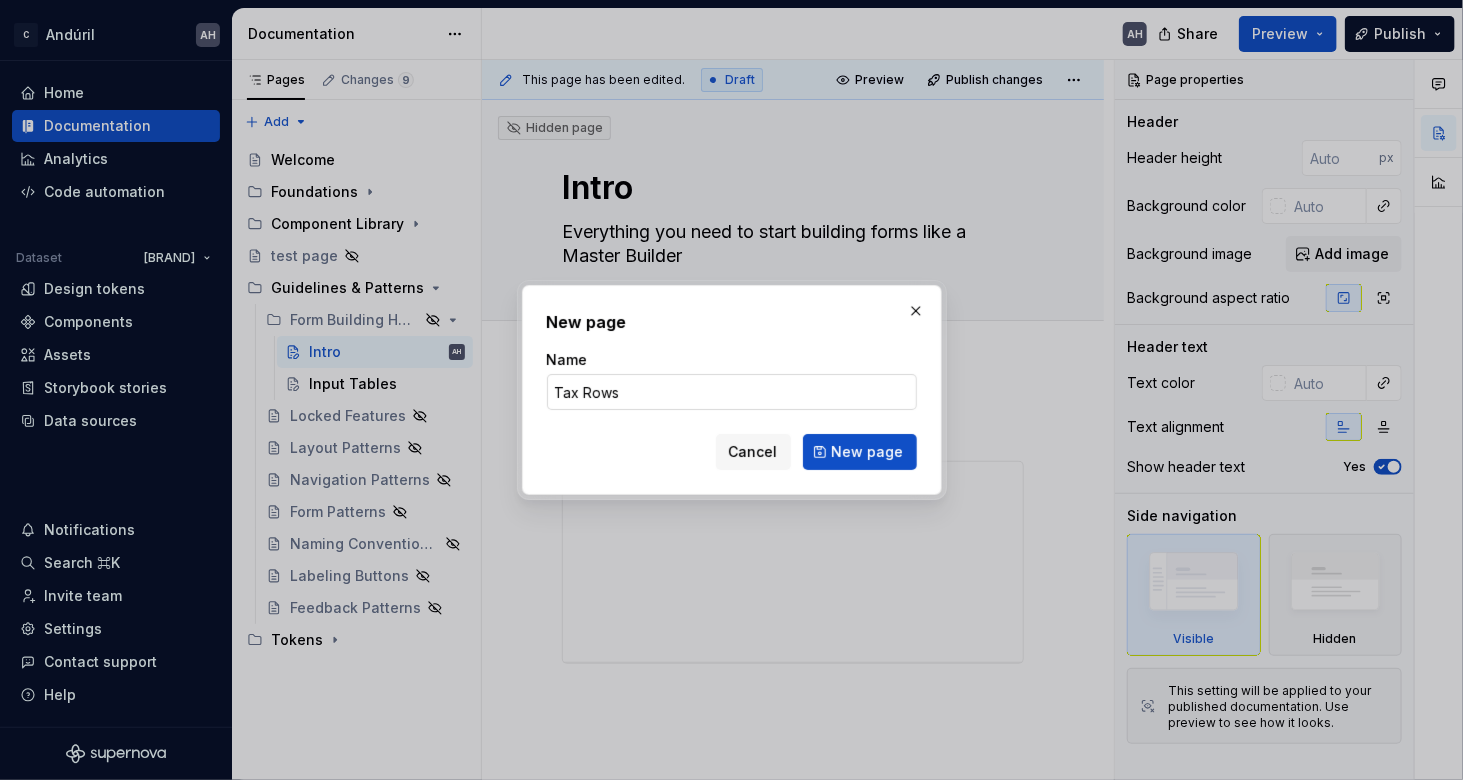 click on "Tax Rows" at bounding box center [732, 392] 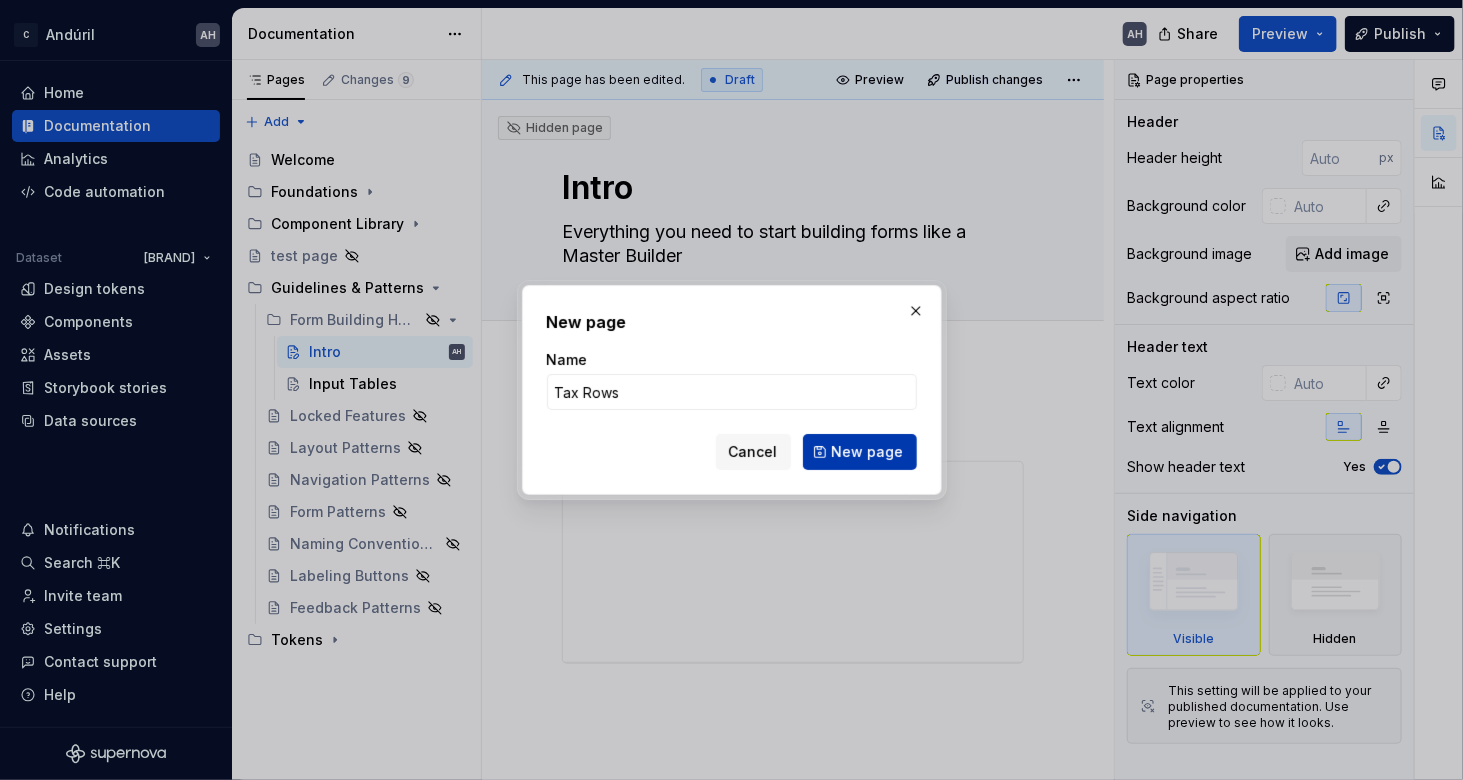 type on "Tax Rows" 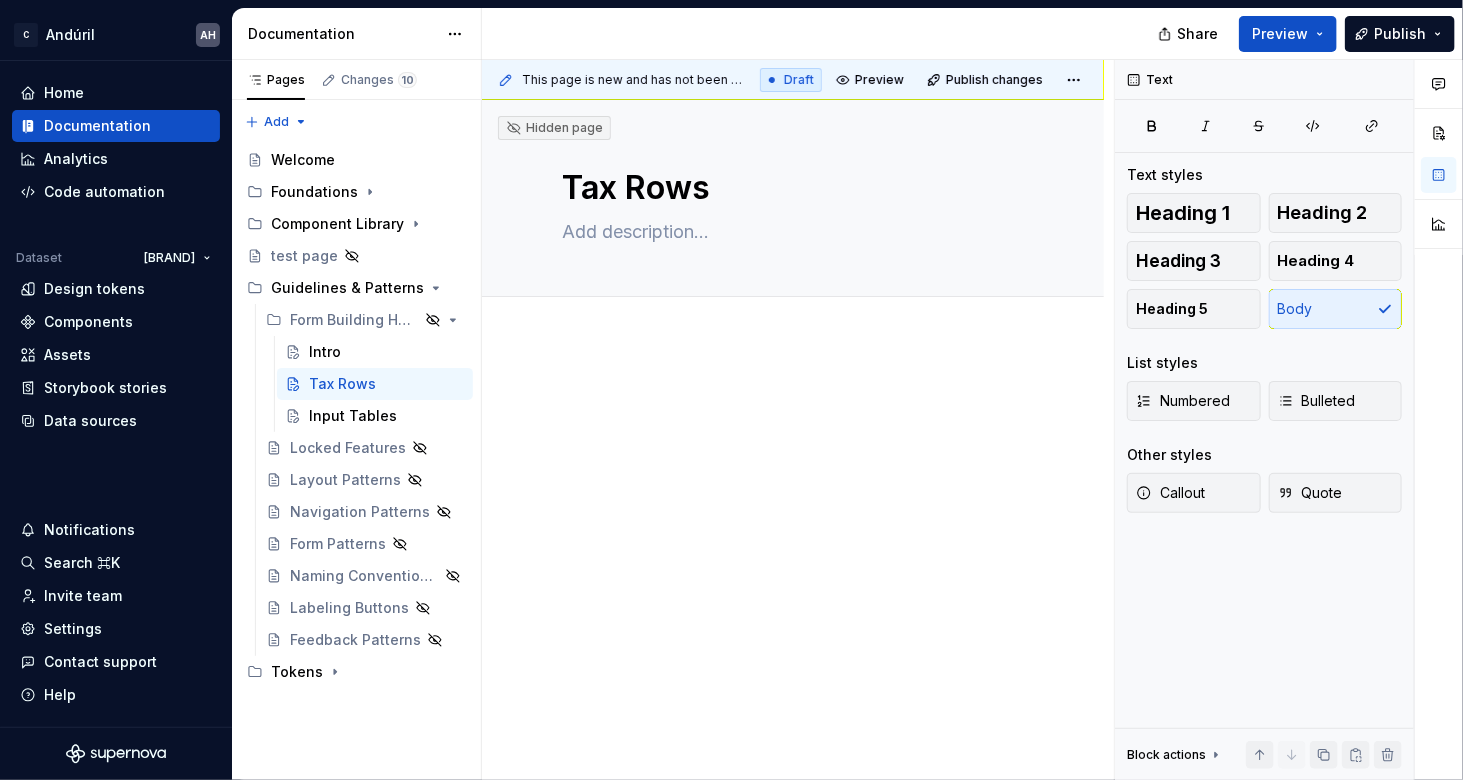 type on "*" 